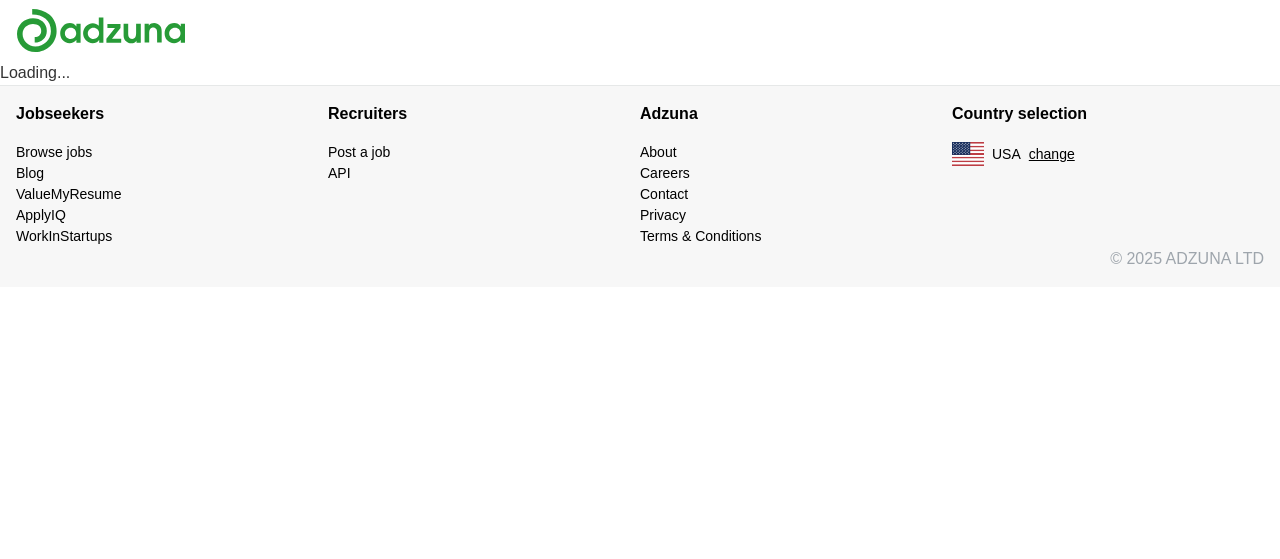 scroll, scrollTop: 0, scrollLeft: 0, axis: both 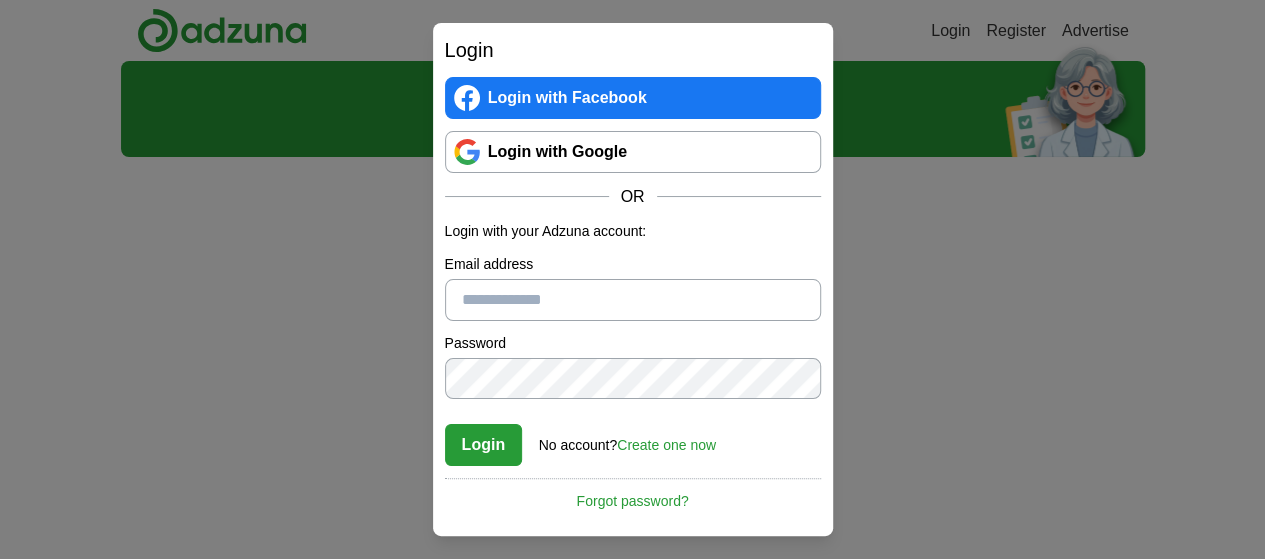 click on "Login with Facebook" at bounding box center (633, 98) 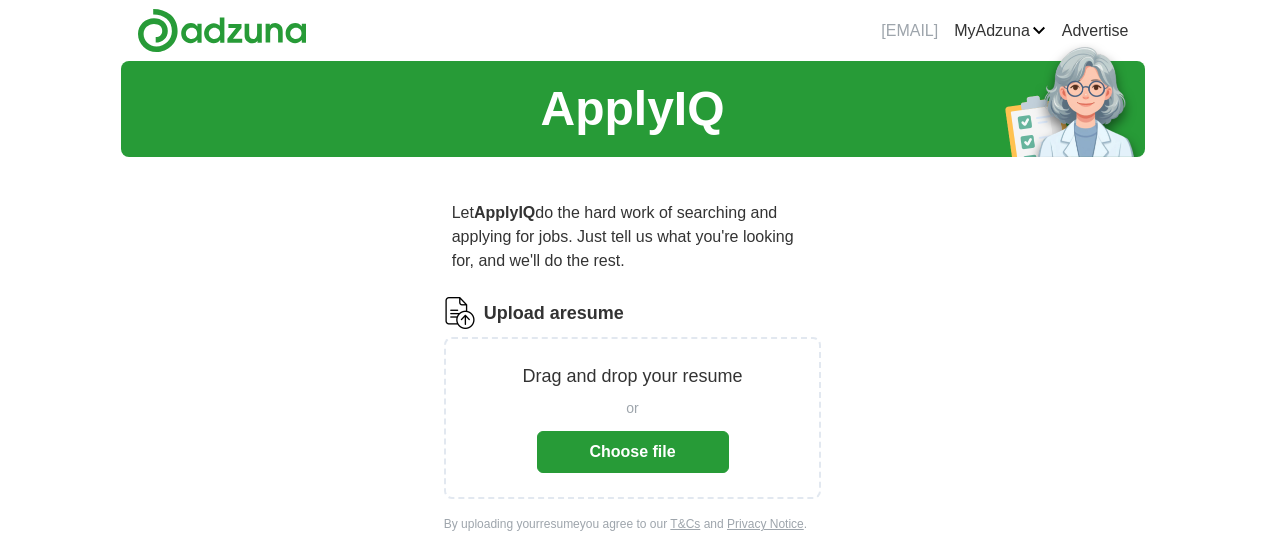scroll, scrollTop: 0, scrollLeft: 0, axis: both 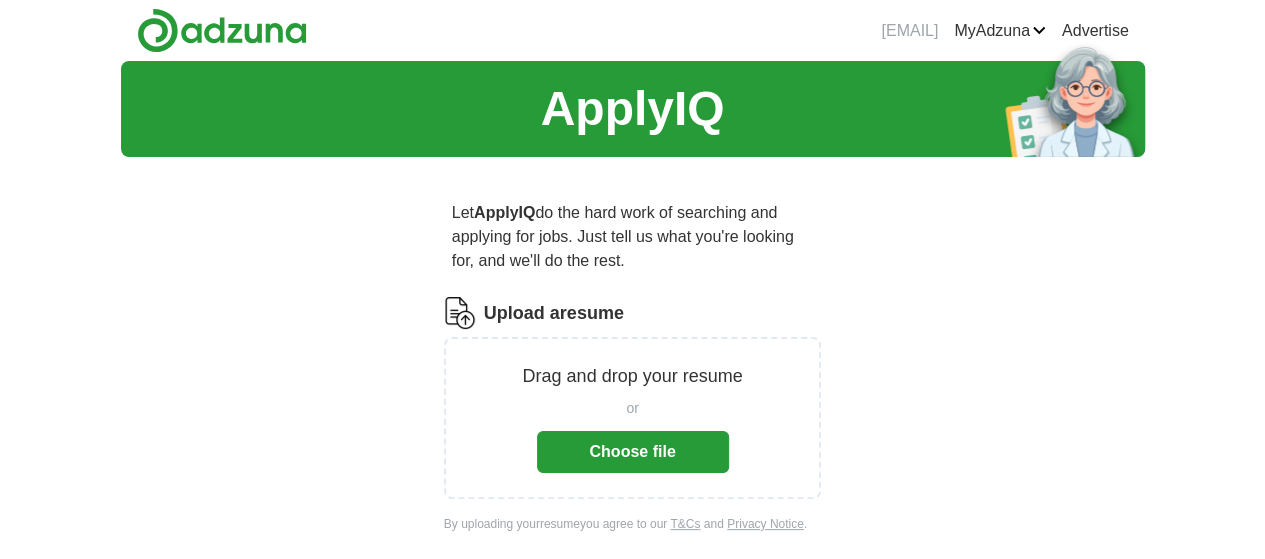 click on "Choose file" at bounding box center [633, 452] 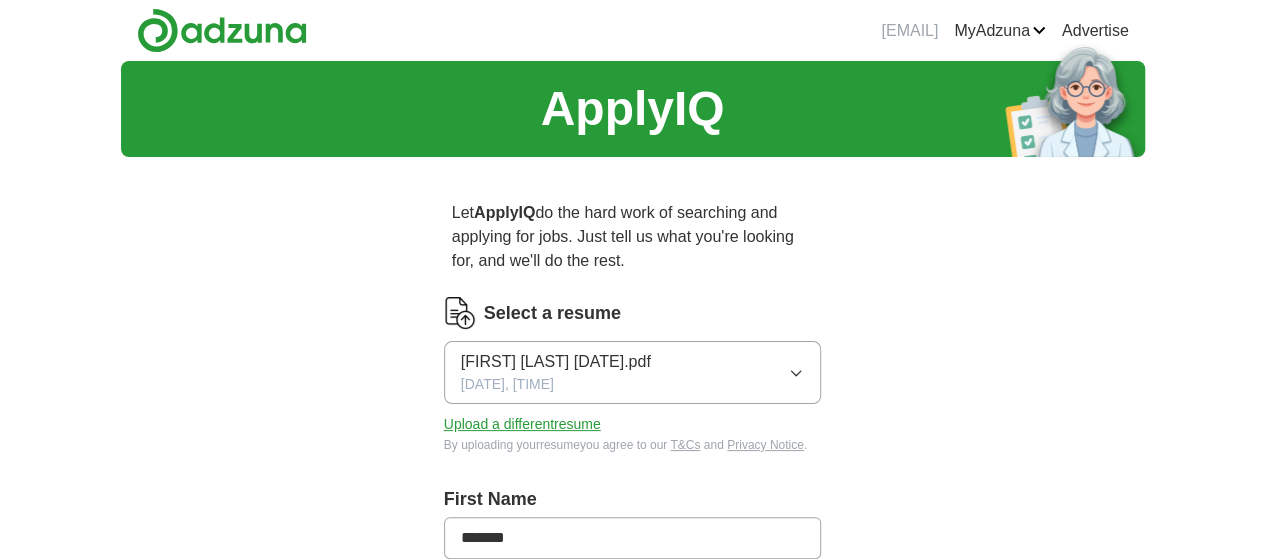 click on "Let  ApplyIQ  do the hard work of searching and applying for jobs. Just tell us what you're looking for, and we'll do the rest. Select a resume [FIRST] [LAST] [DATE].pdf [DATE], [TIME] Upload a different  resume By uploading your  resume  you agree to our   T&Cs   and   Privacy Notice . First Name ******* Last Name ******* What job are you looking for? Enter or select a minimum of 3 job titles (4-8 recommended) Specialist + Ergonomics Program Manager + Fitness Program Director + Safety and Wellness Coordinator + Senior Ergonomic Consultant + Corporate Wellness Consultant + Occupational Health Manager + Wellness Program Manager + Behavioral Health Specialist + Health and Wellness Director + Where do you want to work? 25 mile radius Advanced Start applying for jobs By registering, you consent to us applying to suitable jobs for you" at bounding box center (633, 947) 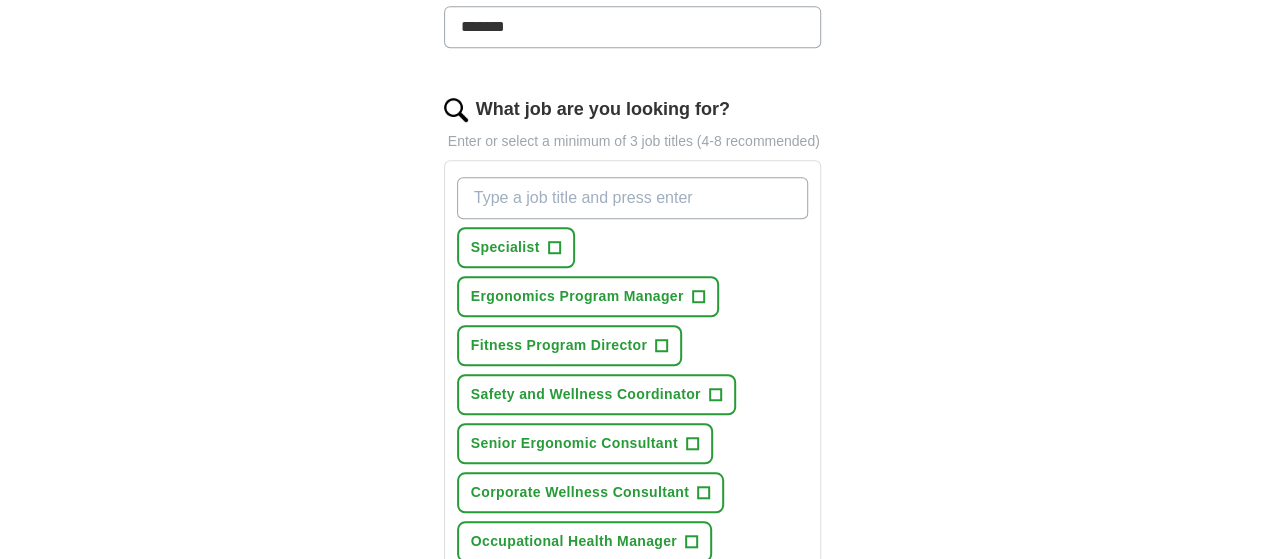 scroll, scrollTop: 640, scrollLeft: 0, axis: vertical 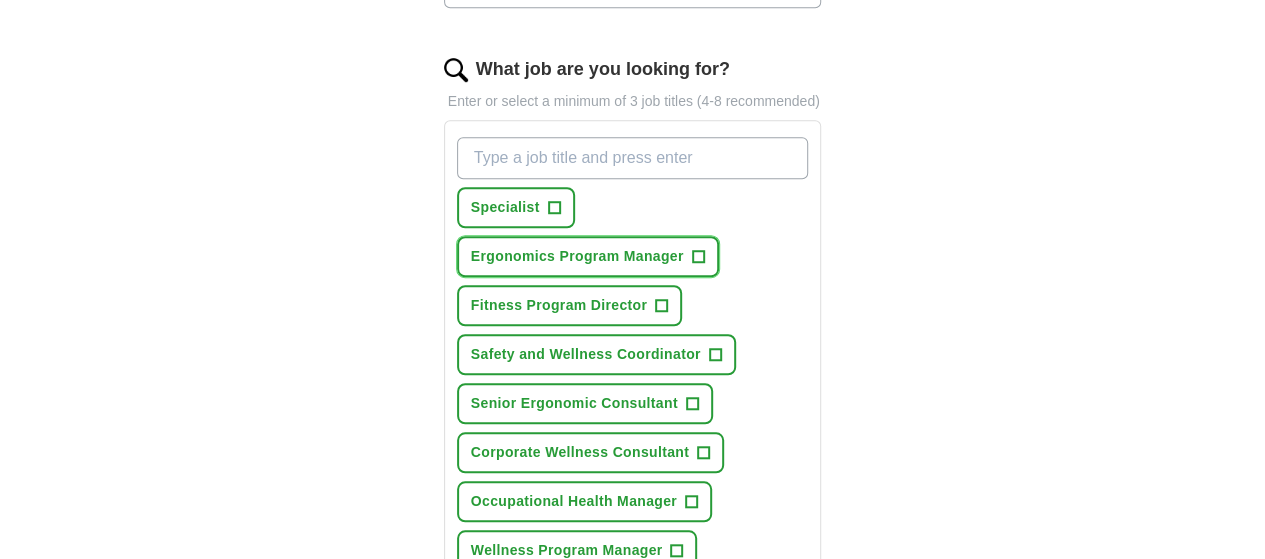 click on "+" at bounding box center (698, 257) 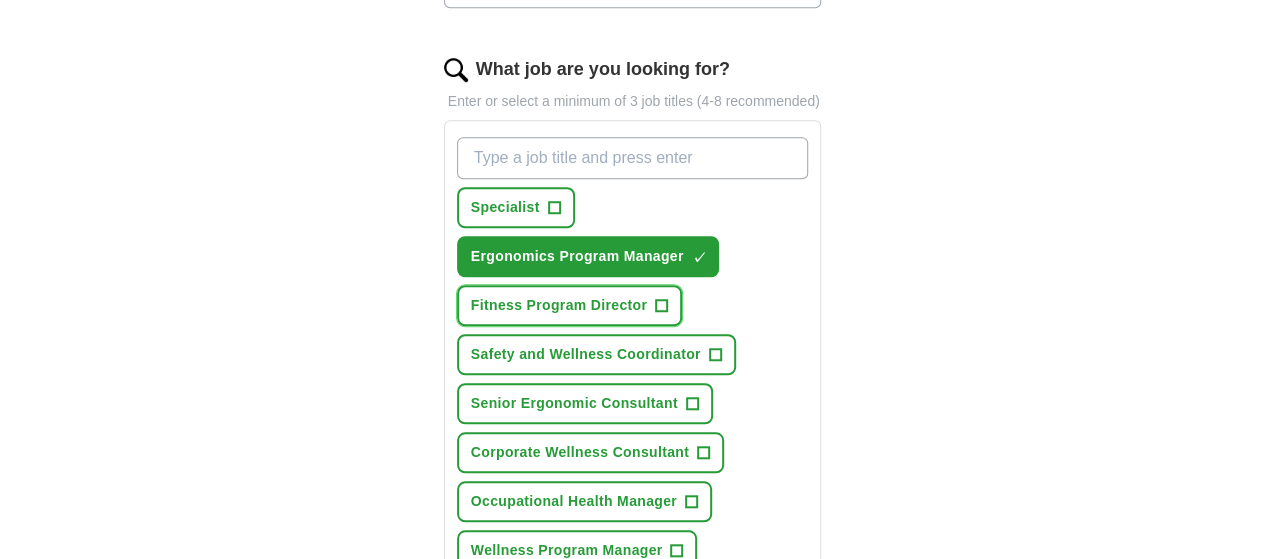 click on "Fitness Program Director +" at bounding box center [569, 305] 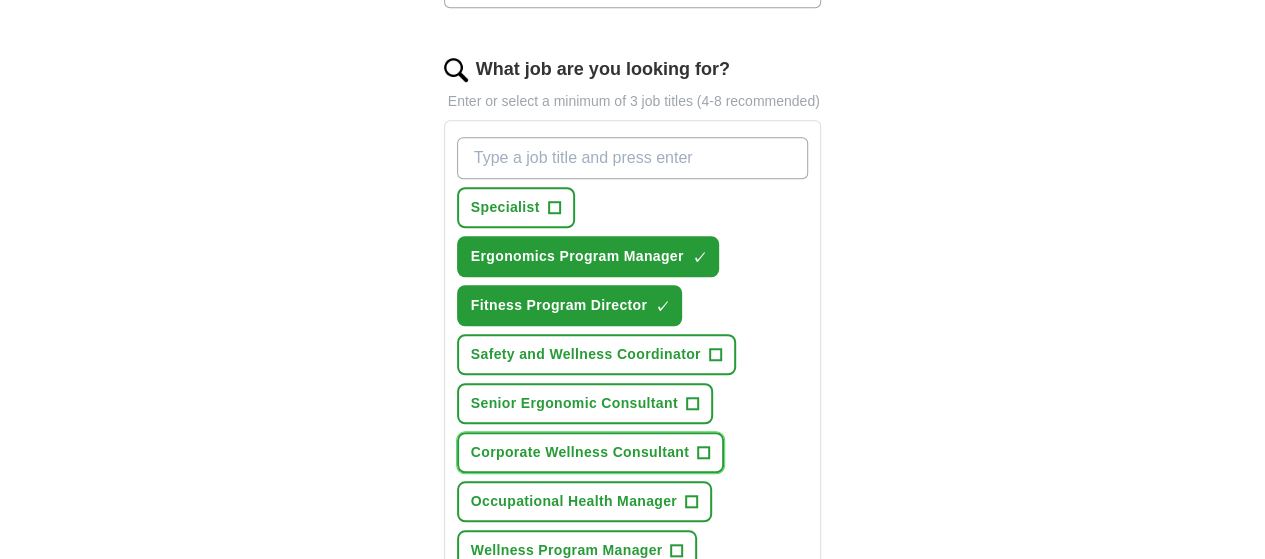 click on "Corporate Wellness Consultant +" at bounding box center (590, 452) 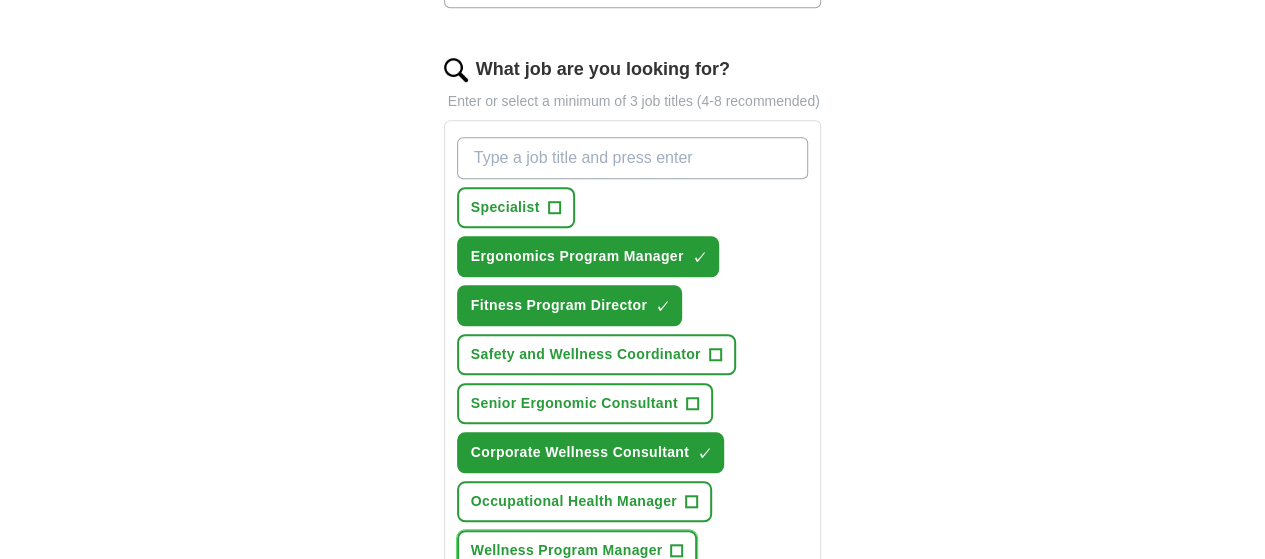click on "Wellness Program Manager" at bounding box center [567, 550] 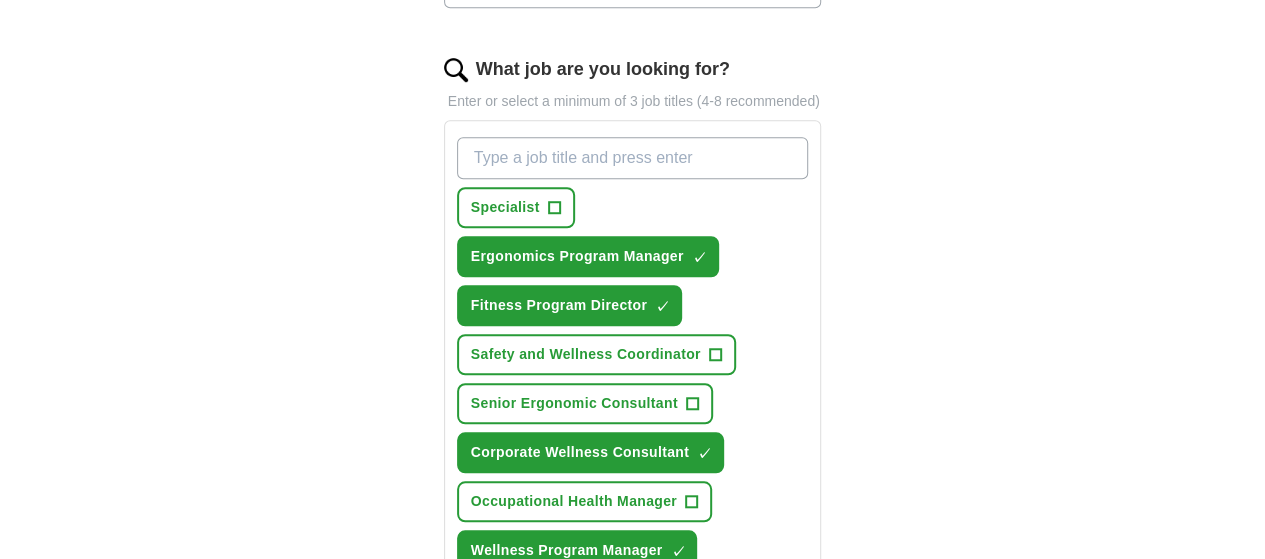 click on "Let  ApplyIQ  do the hard work of searching and applying for jobs. Just tell us what you're looking for, and we'll do the rest. Select a resume [FIRST] [LAST] [DATE].pdf [DATE], [TIME] Upload a different  resume By uploading your  resume  you agree to our   T&Cs   and   Privacy Notice . First Name ******* Last Name ******* What job are you looking for? Enter or select a minimum of 3 job titles (4-8 recommended) Specialist + Ergonomics Program Manager ✓ × Fitness Program Director ✓ × Safety and Wellness Coordinator + Senior Ergonomic Consultant + Corporate Wellness Consultant ✓ × Occupational Health Manager + Wellness Program Manager ✓ × Behavioral Health Specialist + Health and Wellness Director + Where do you want to work? 25 mile radius Advanced Start applying for jobs By registering, you consent to us applying to suitable jobs for you" at bounding box center (633, 307) 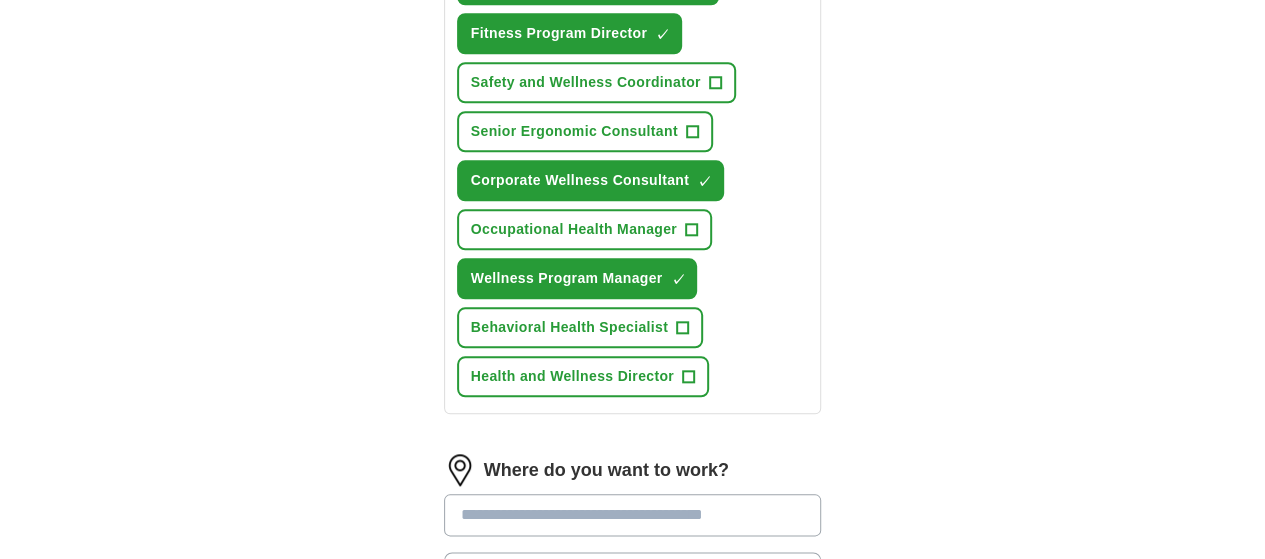 scroll, scrollTop: 1040, scrollLeft: 0, axis: vertical 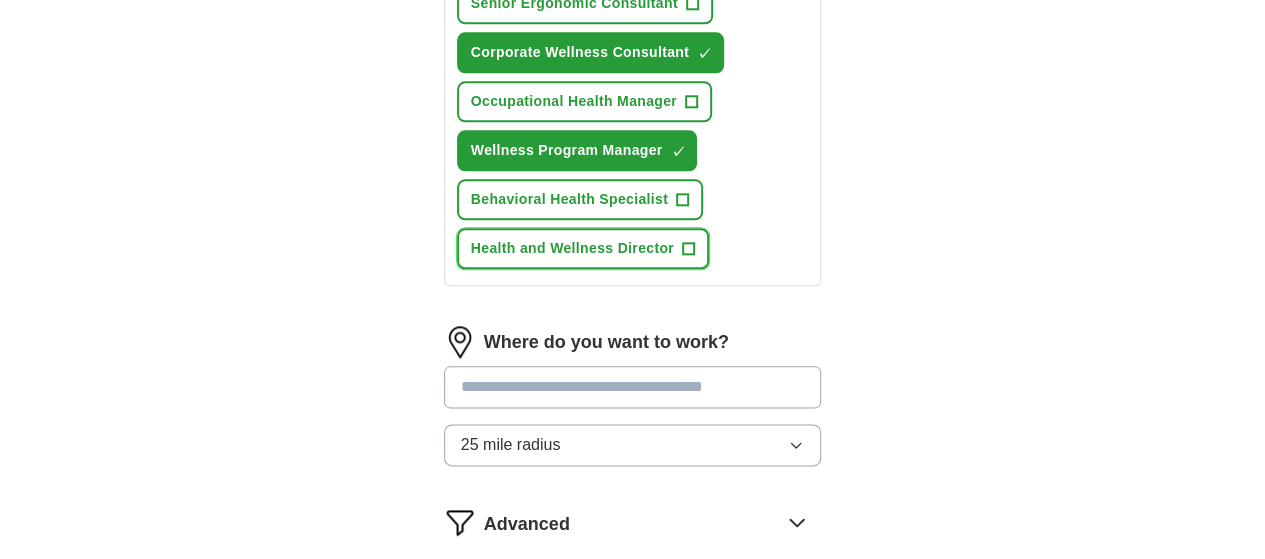 click on "Health and Wellness Director" at bounding box center [572, 248] 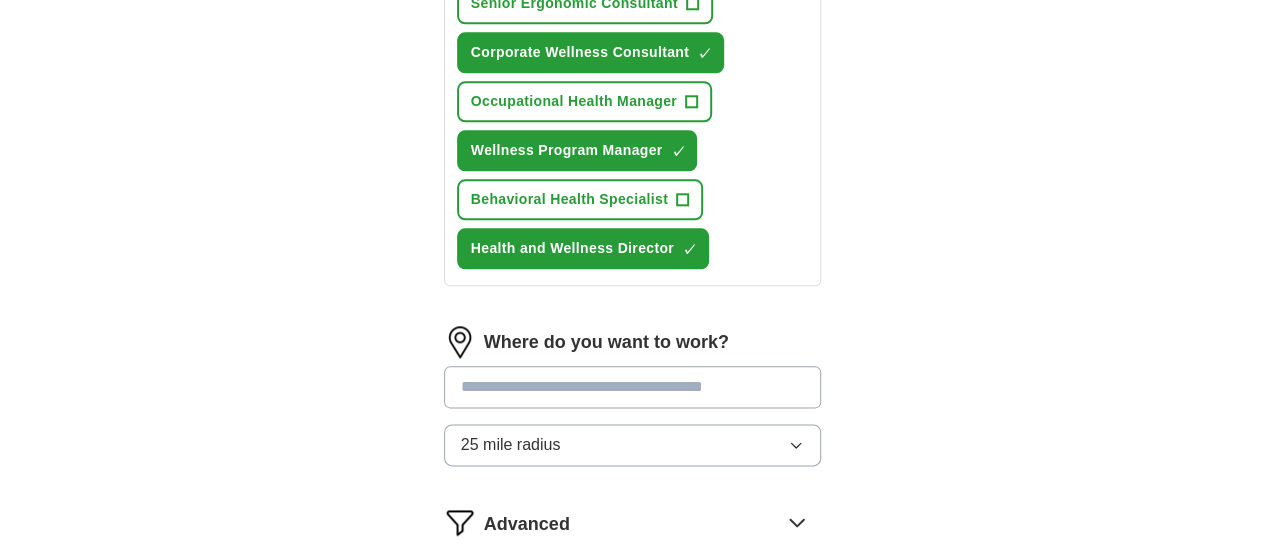 click at bounding box center [633, 387] 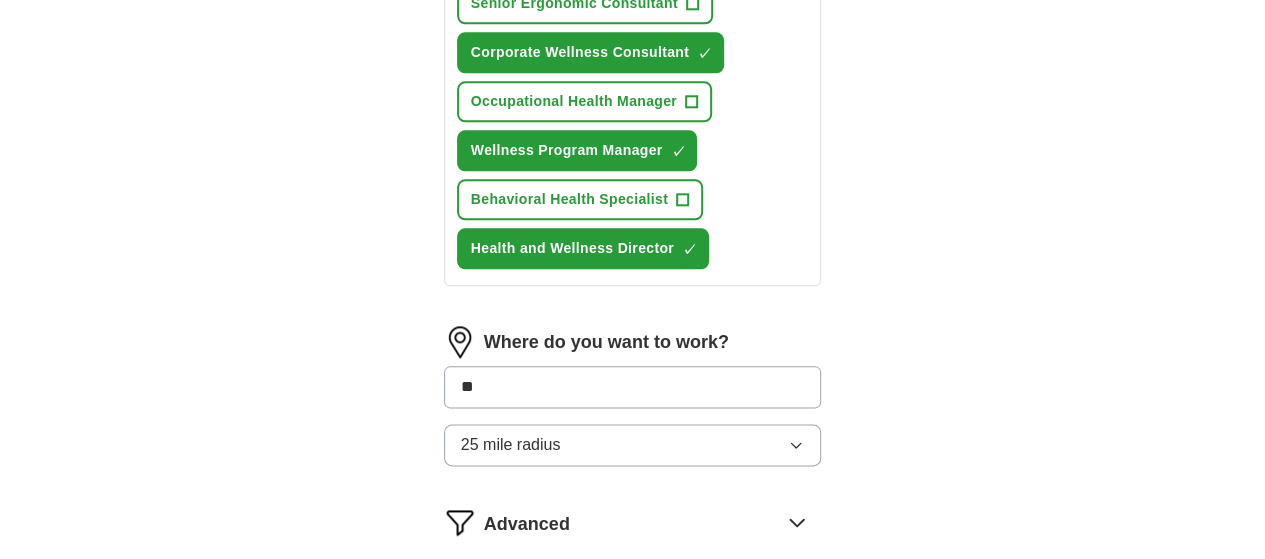 type on "***" 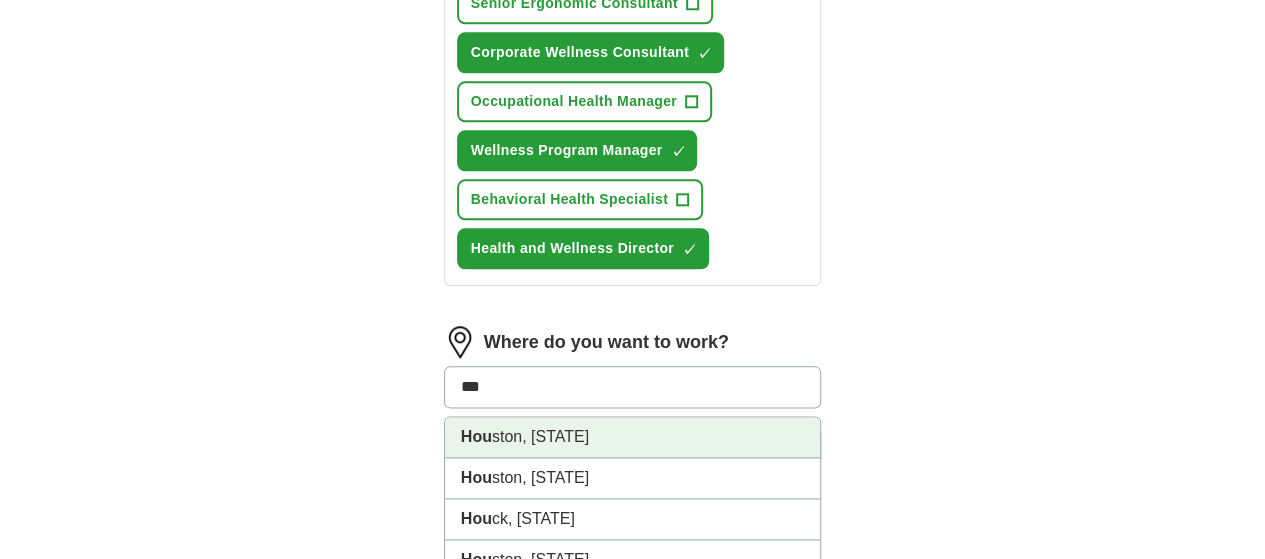 click on "Hou ston, [STATE]" at bounding box center (633, 437) 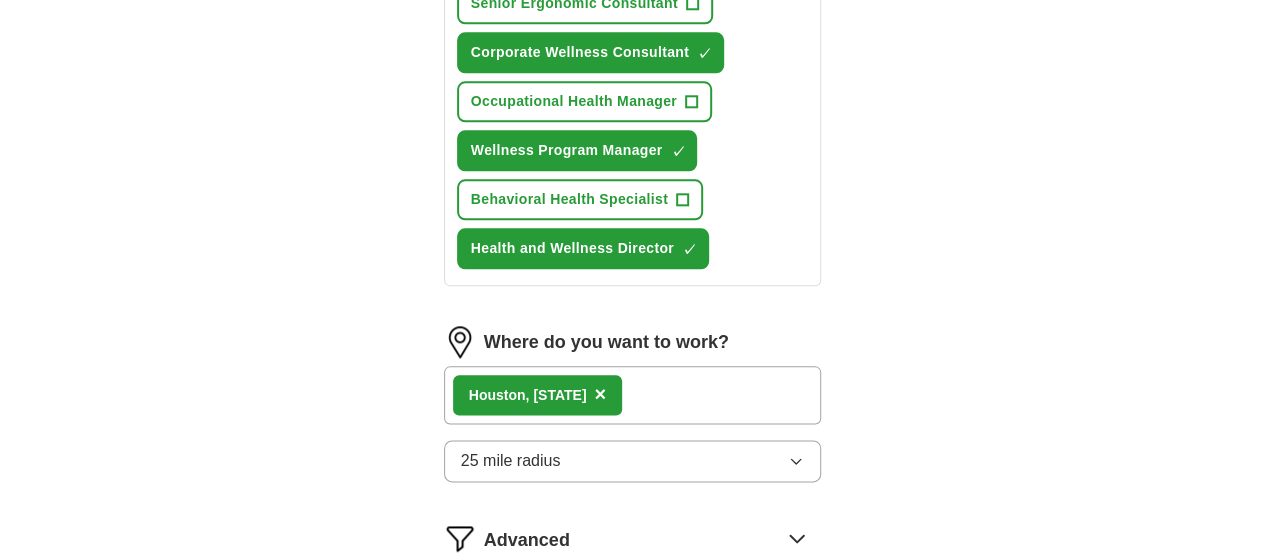 click on "Start applying for jobs" at bounding box center (633, 623) 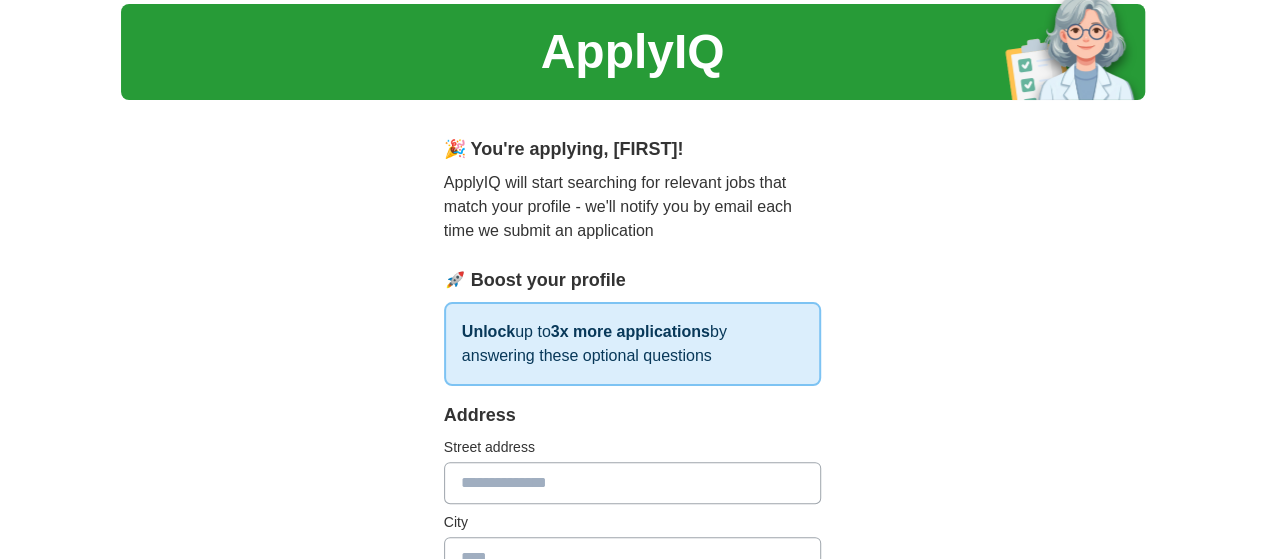 scroll, scrollTop: 0, scrollLeft: 0, axis: both 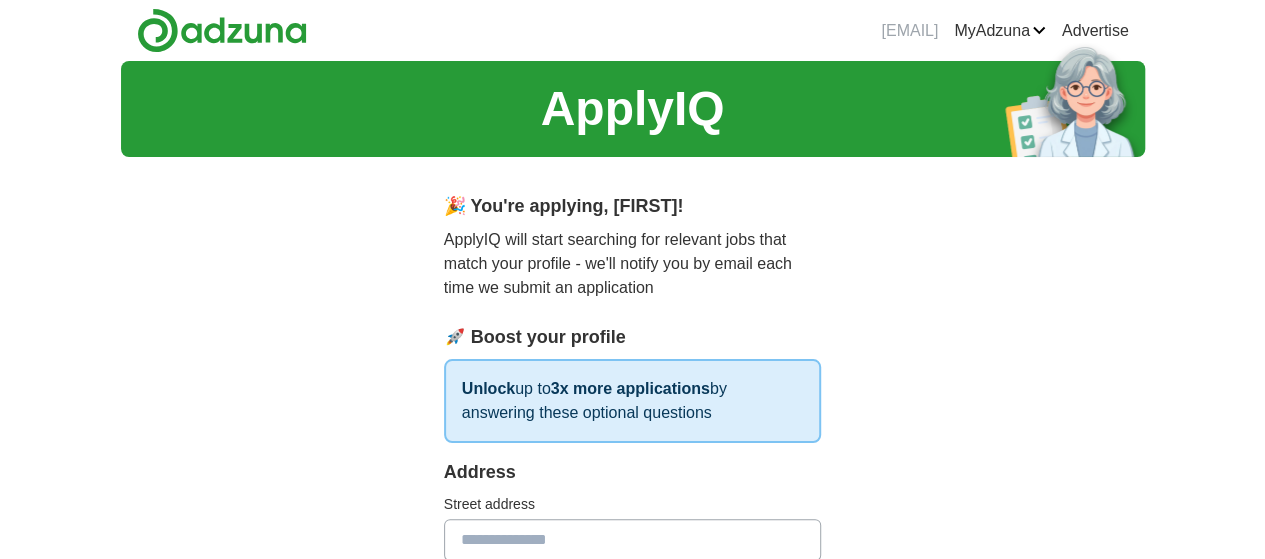 click at bounding box center [633, 540] 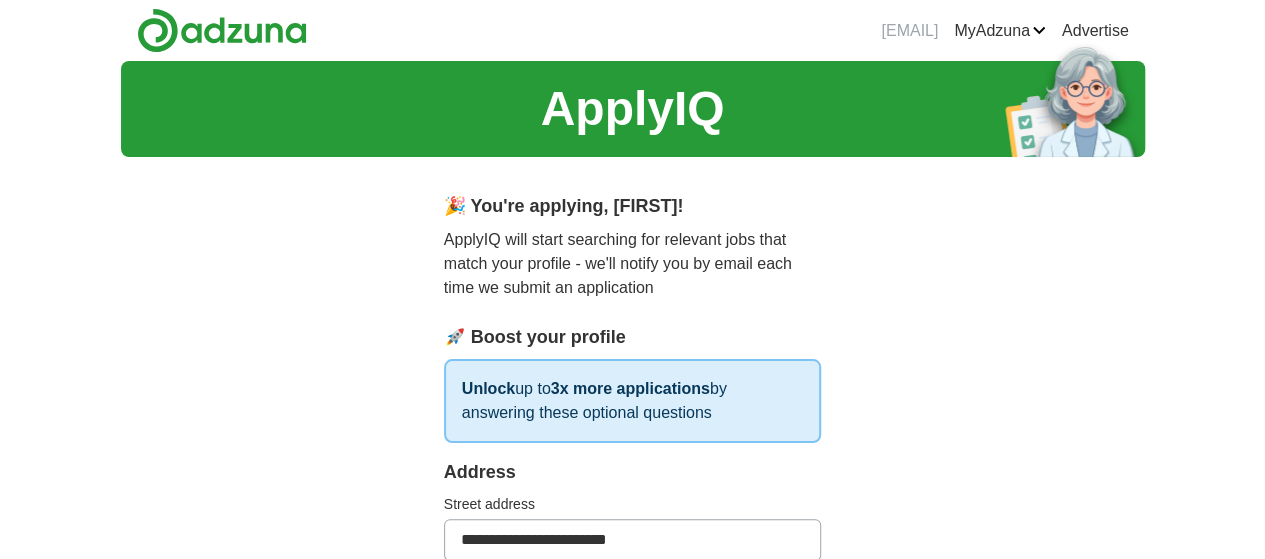 type on "********" 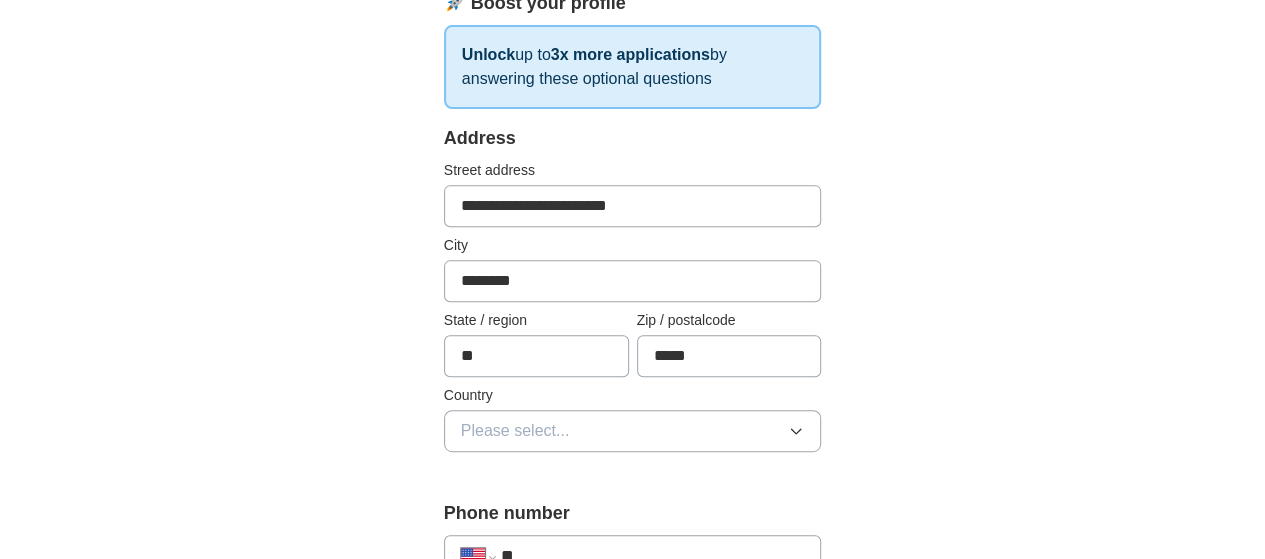 click on "Please select..." at bounding box center (633, 431) 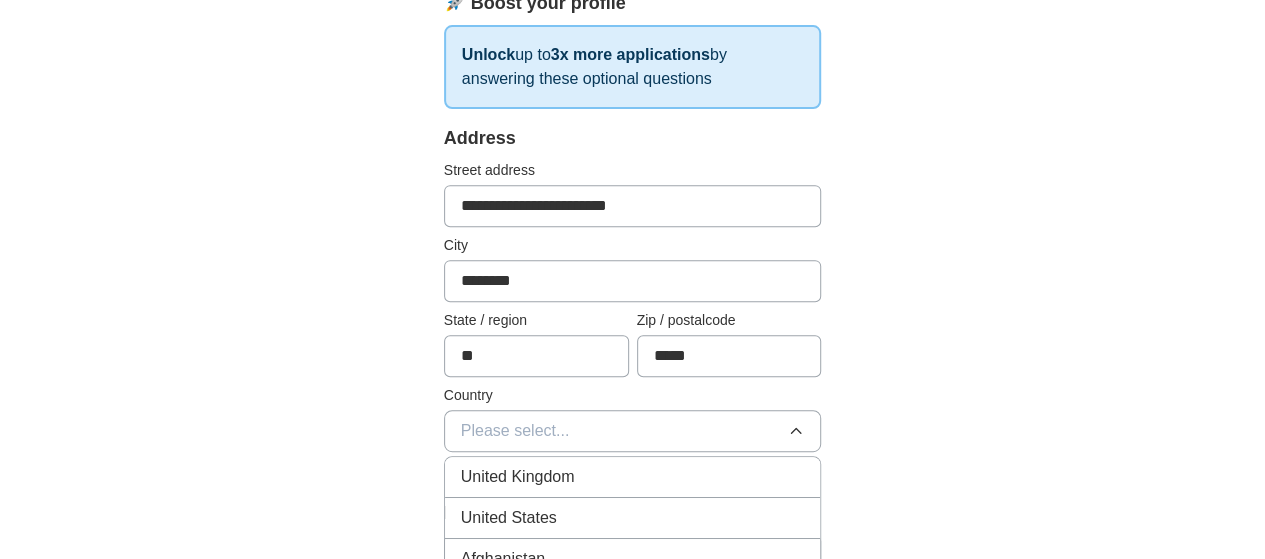 click on "United States" at bounding box center (633, 518) 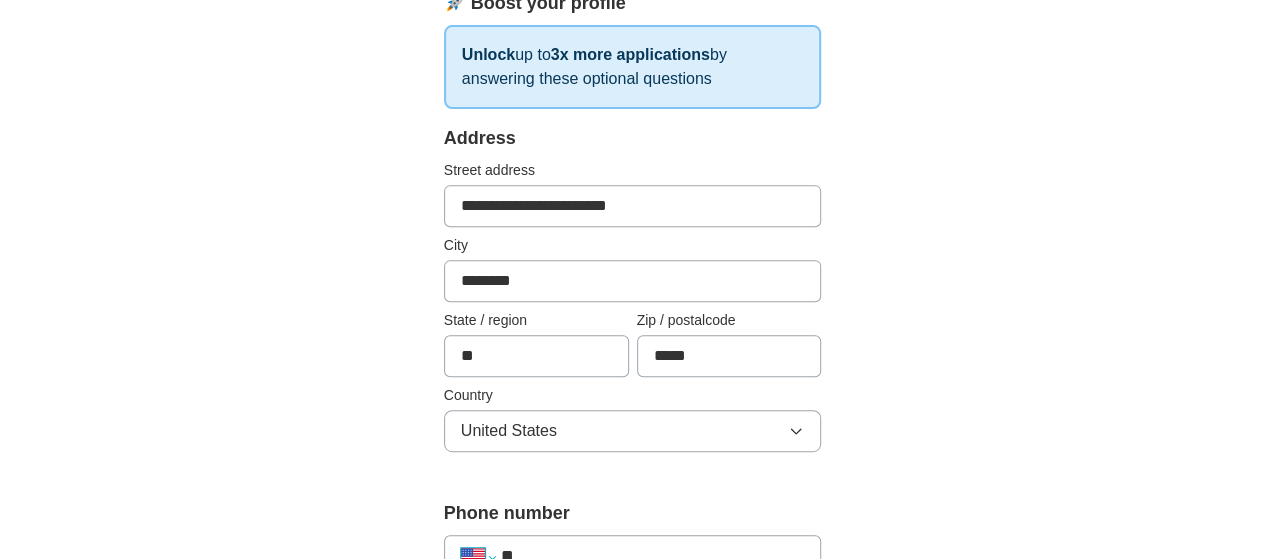 scroll, scrollTop: 340, scrollLeft: 0, axis: vertical 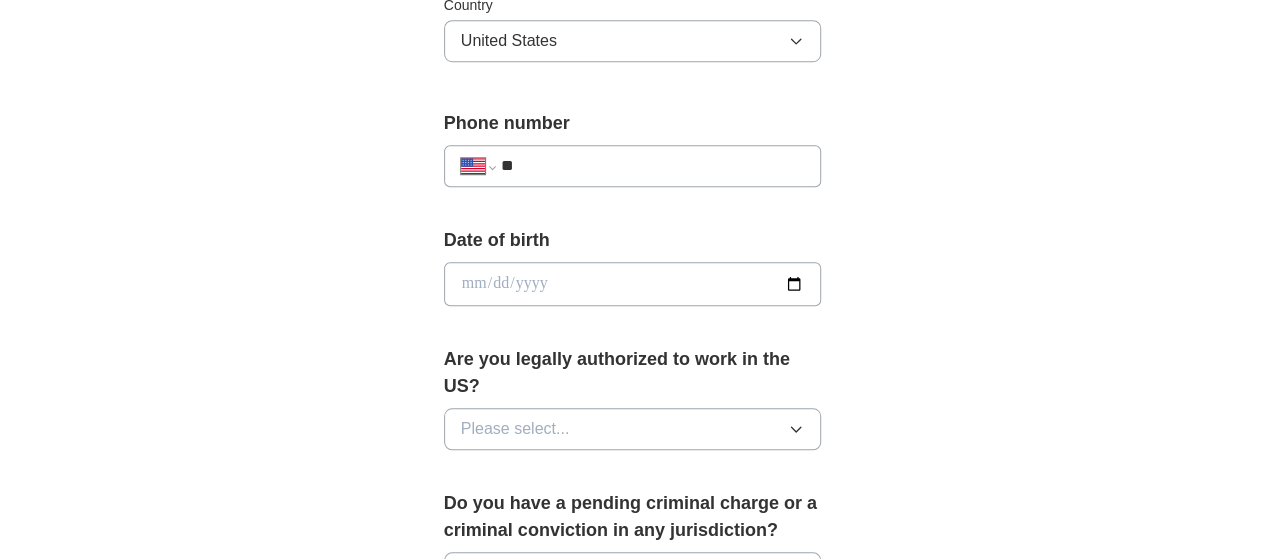 click on "**" at bounding box center [653, 166] 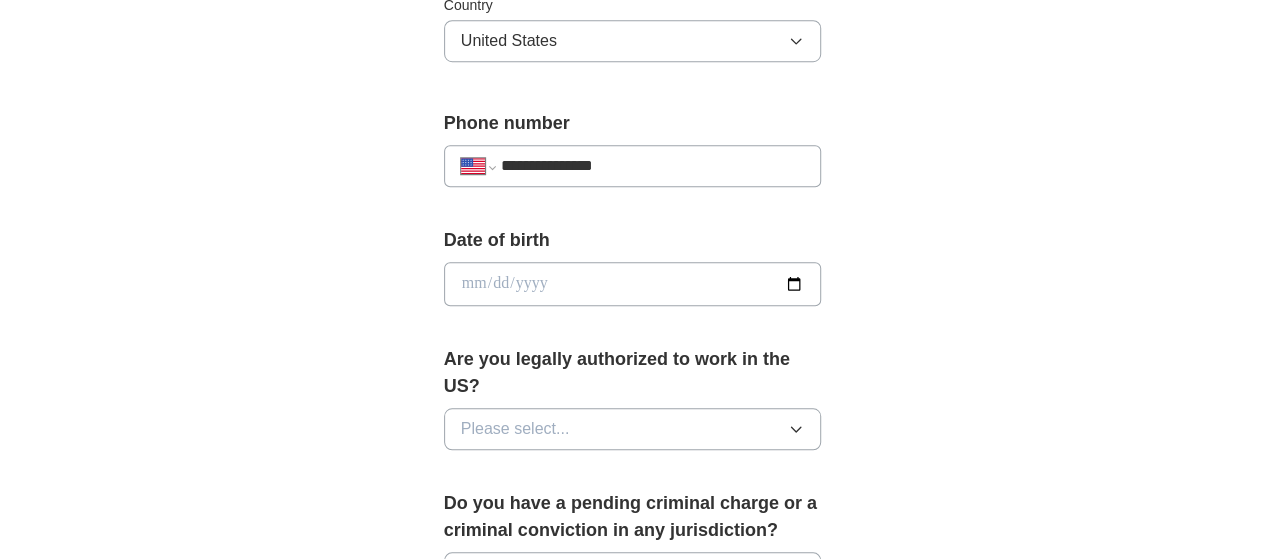 type on "**********" 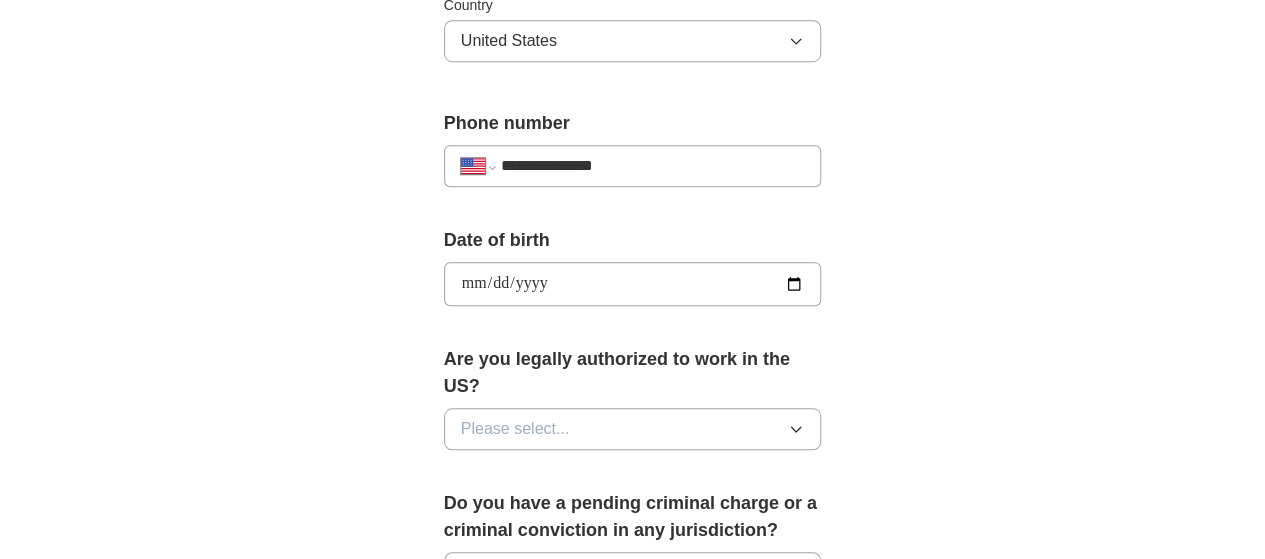 type on "**********" 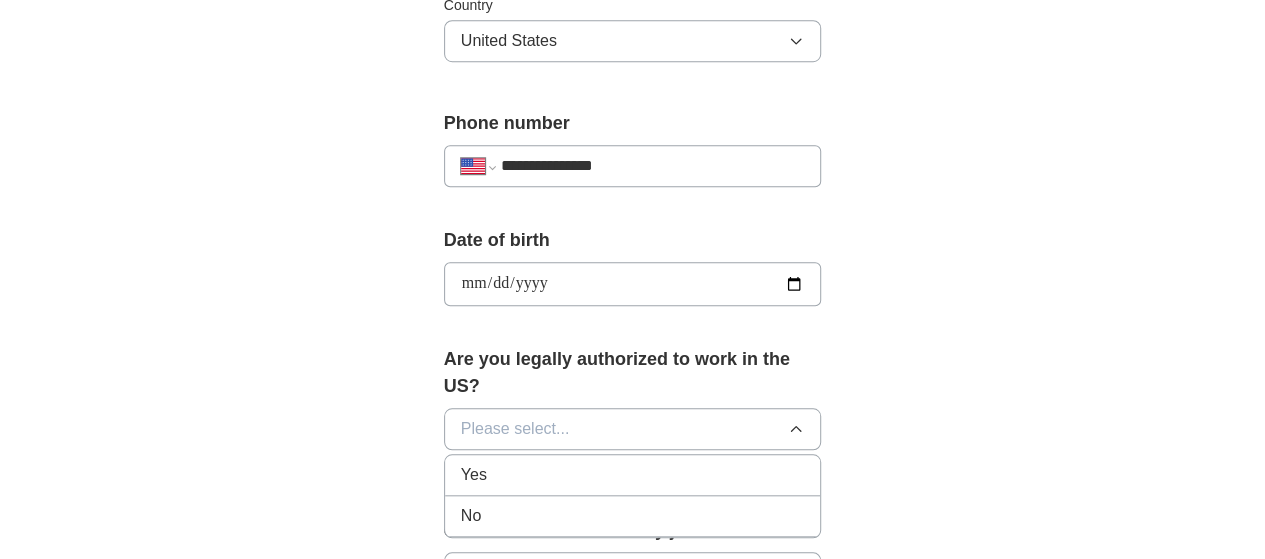 click on "Yes" at bounding box center (633, 475) 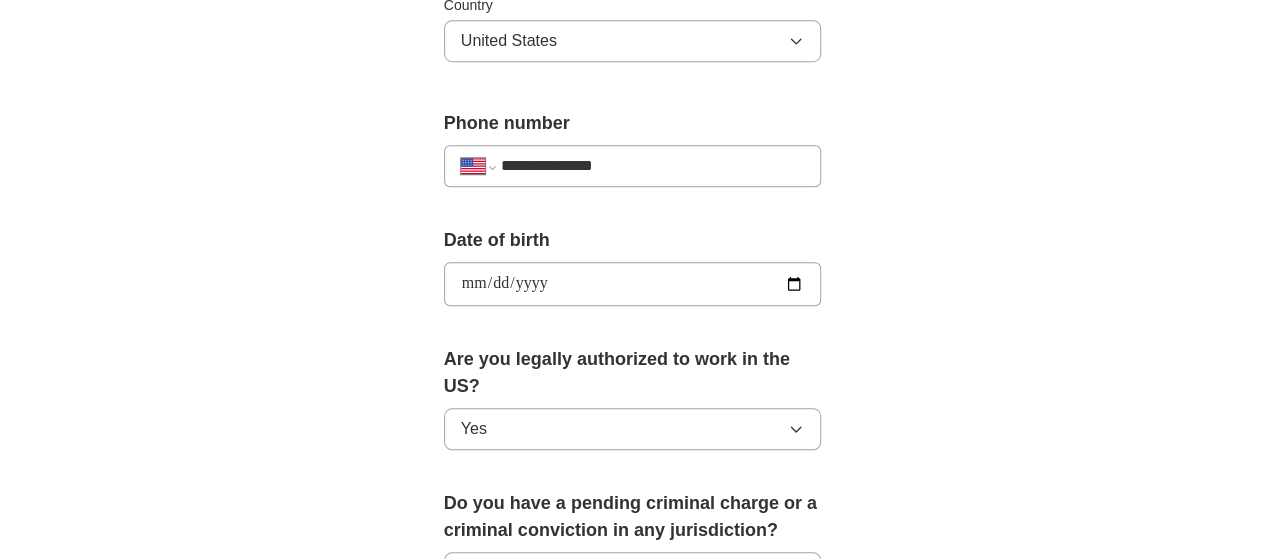 scroll, scrollTop: 726, scrollLeft: 0, axis: vertical 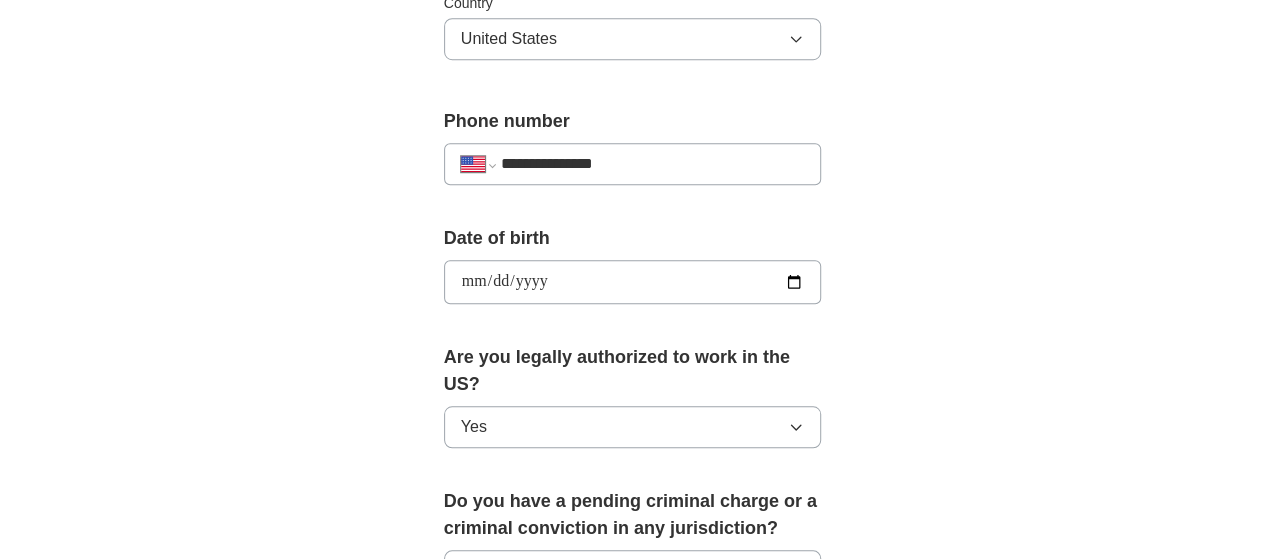 type 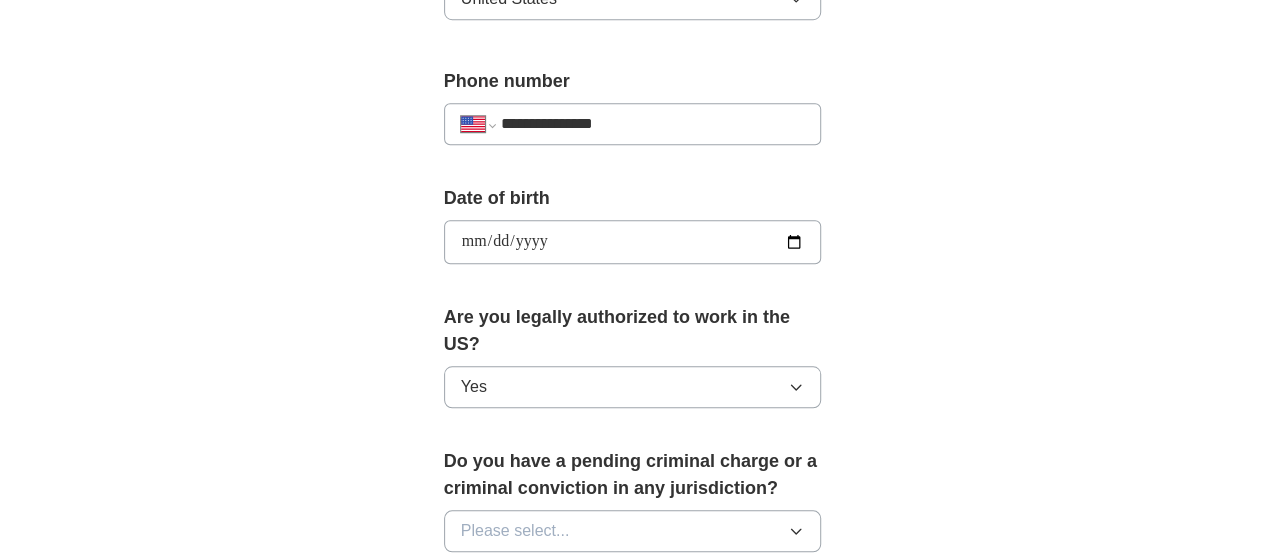 scroll, scrollTop: 1102, scrollLeft: 0, axis: vertical 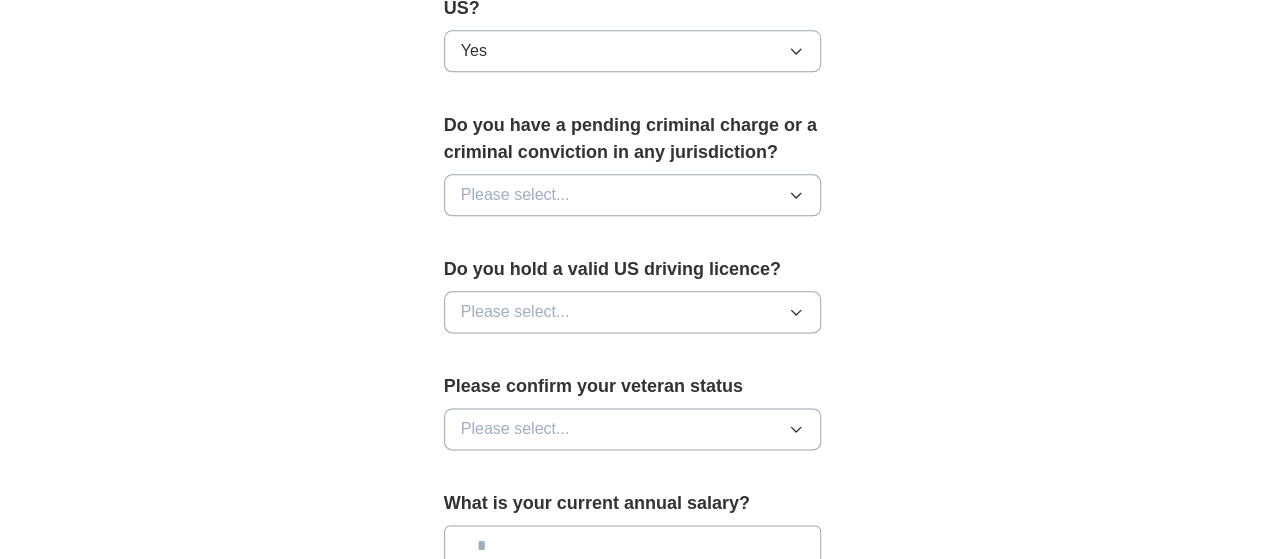 type 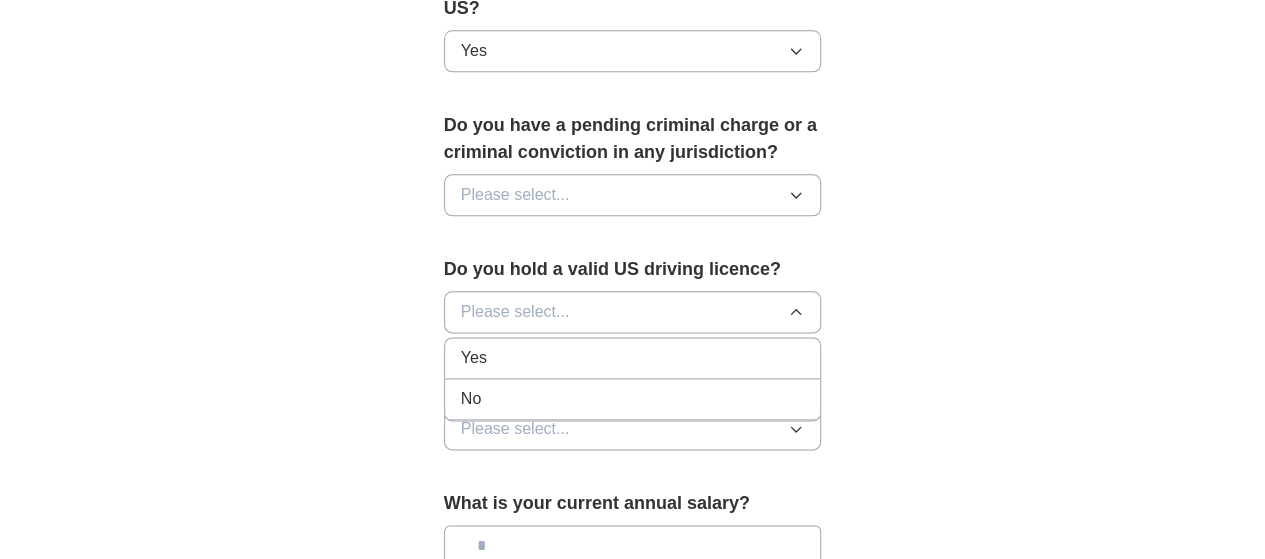click on "No" at bounding box center [633, 399] 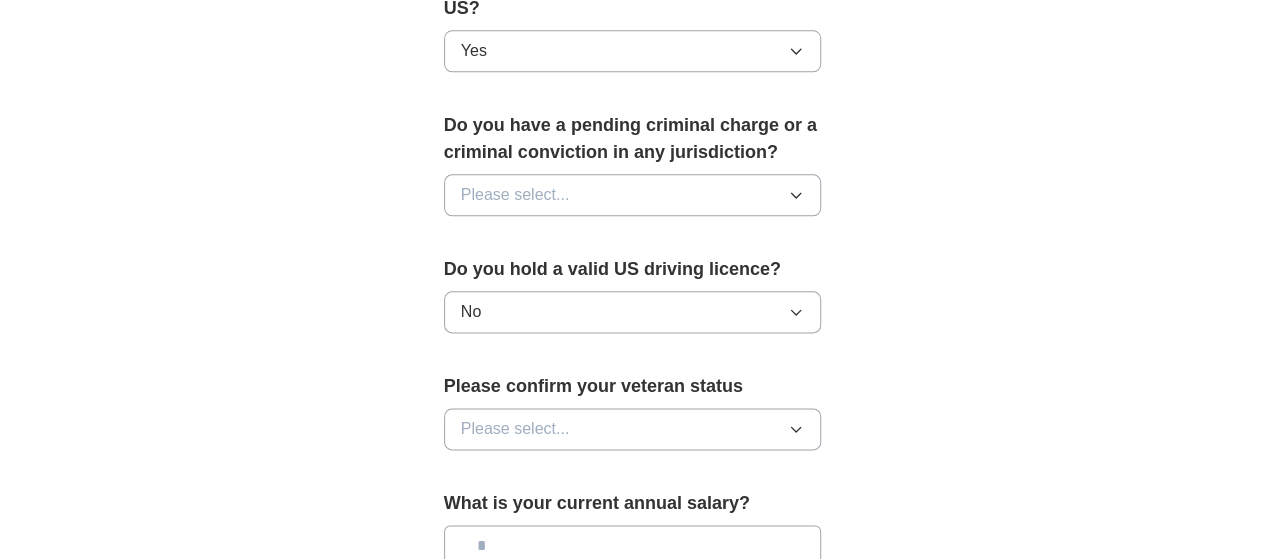 click on "Please select..." at bounding box center (633, 429) 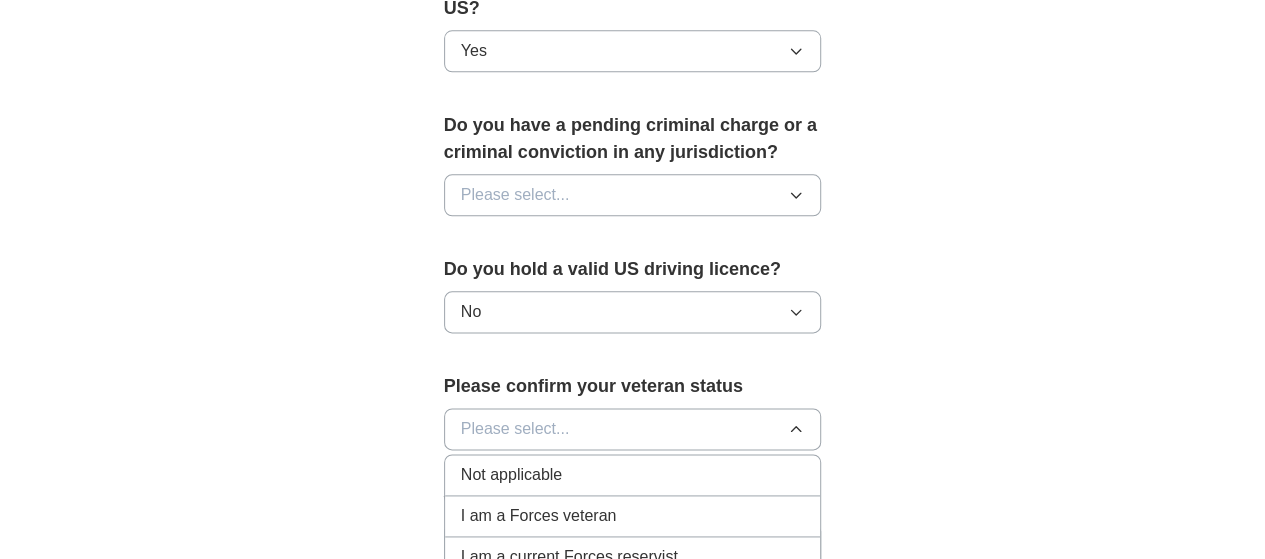click on "Not applicable" at bounding box center (633, 475) 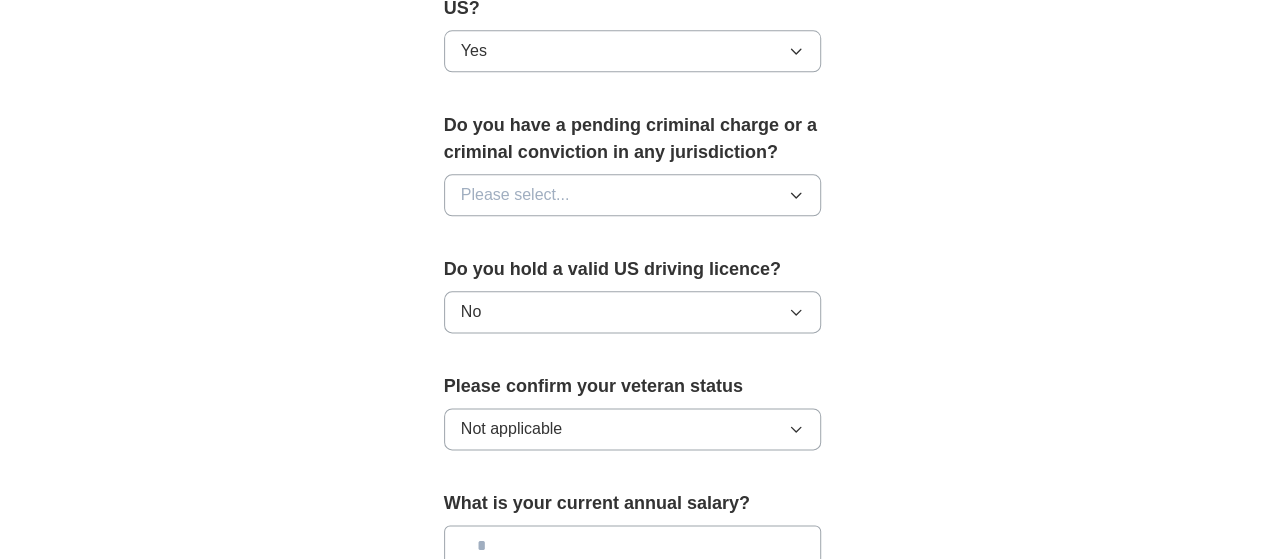 click at bounding box center (633, 546) 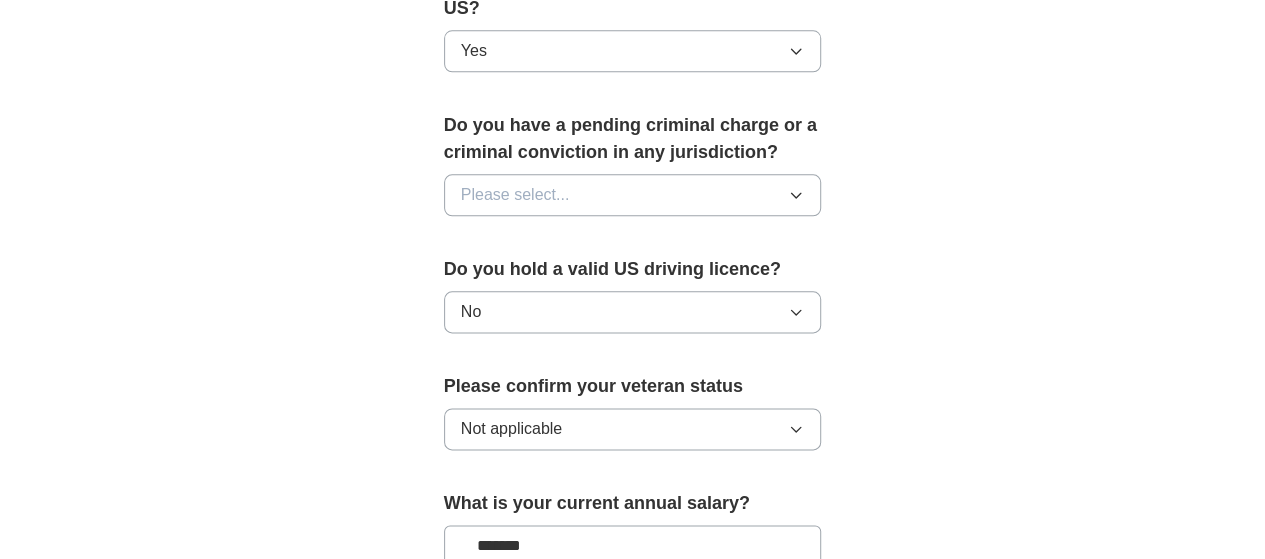 type on "*******" 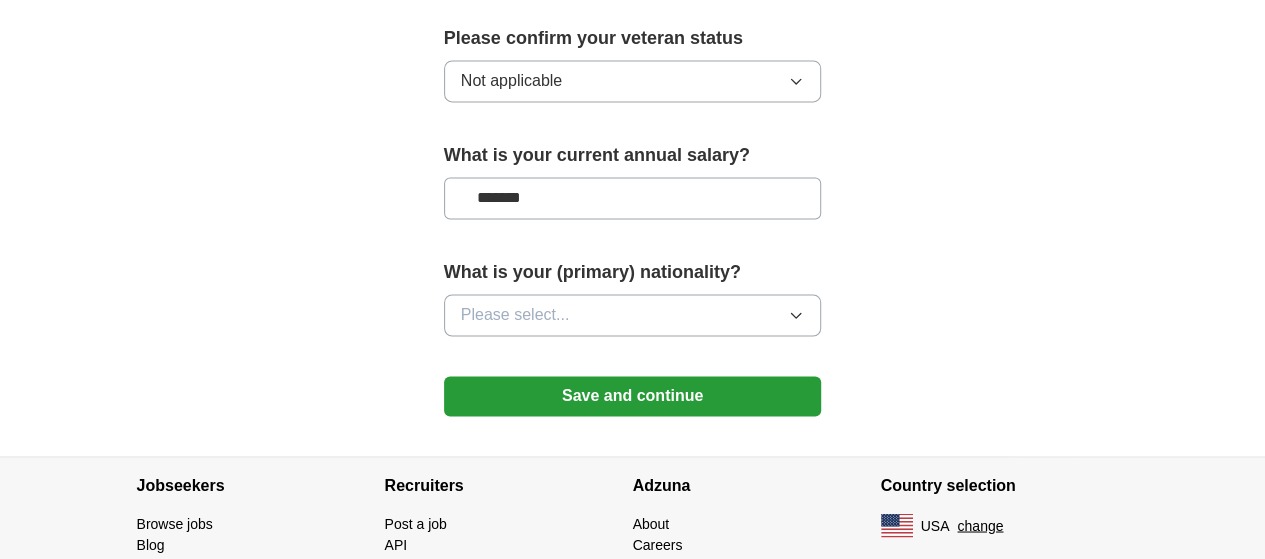type 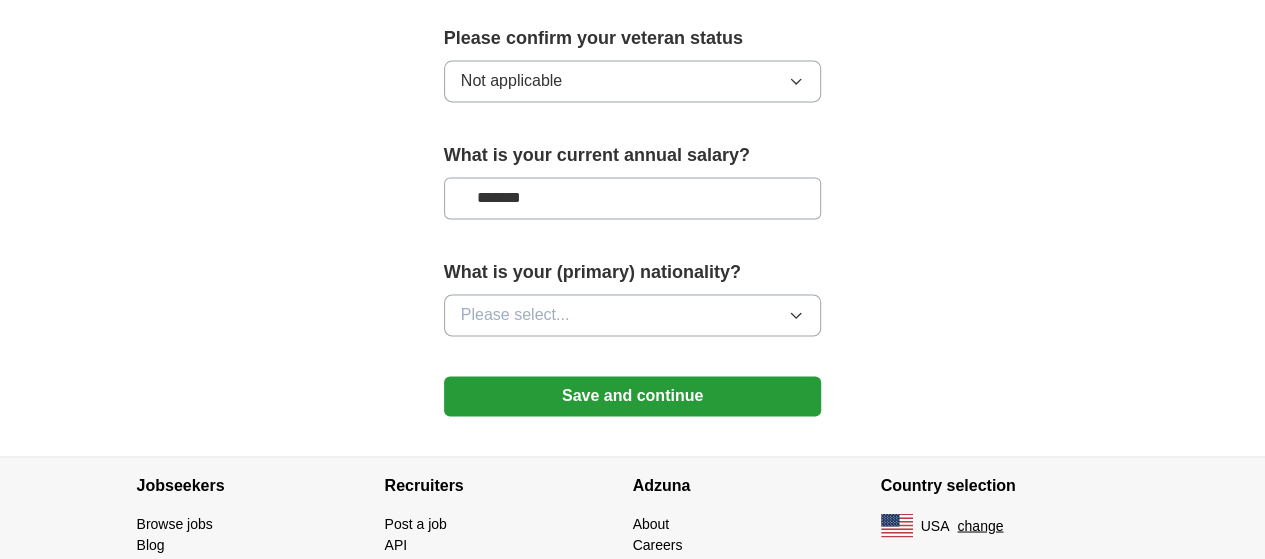 click on "Please select..." at bounding box center (633, 315) 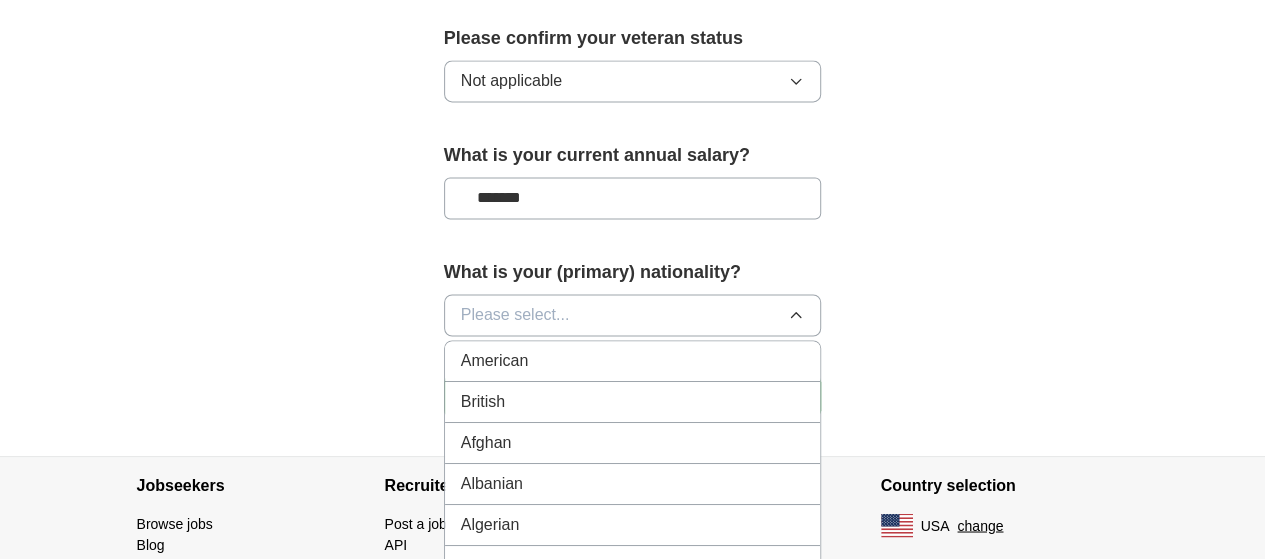 click on "American" at bounding box center (633, 361) 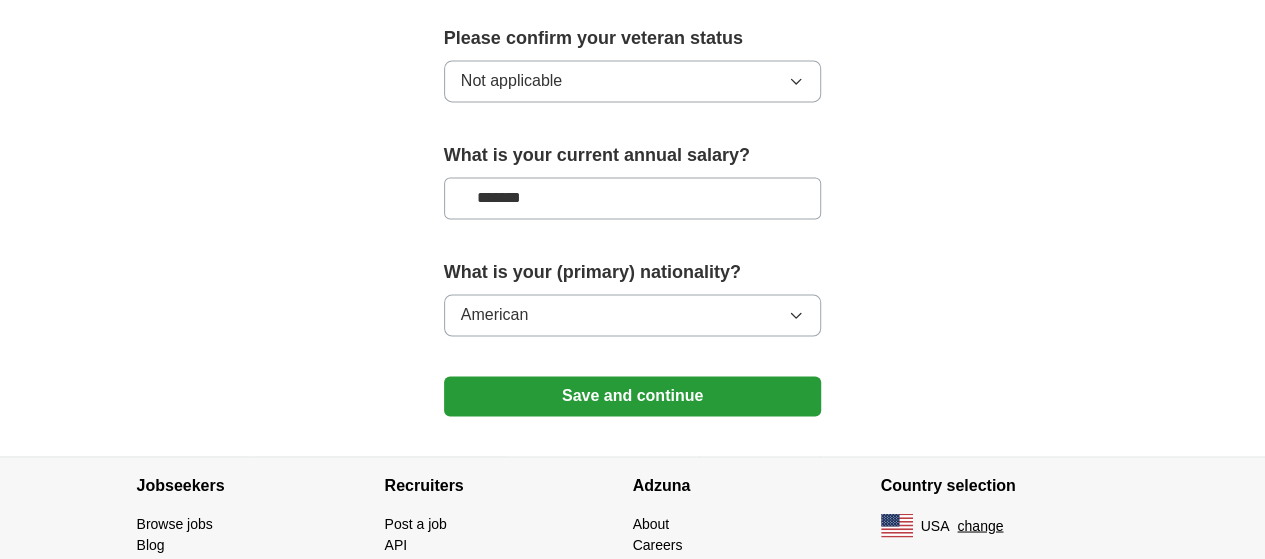 click on "Save and continue" at bounding box center [633, 396] 